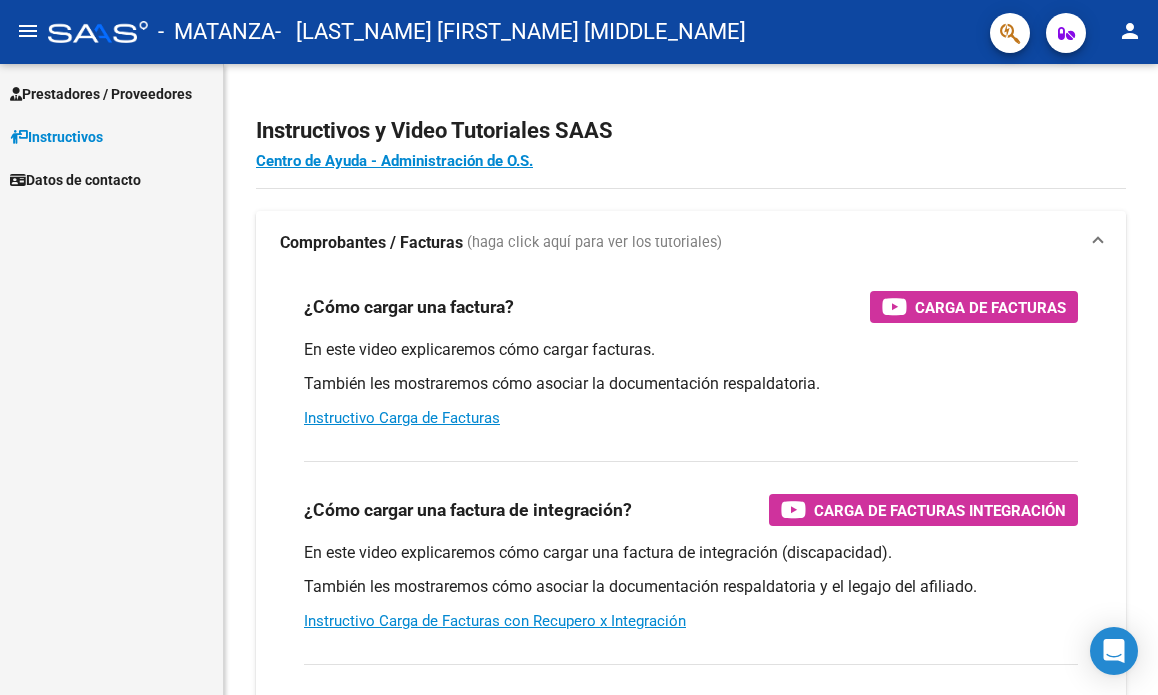 scroll, scrollTop: 0, scrollLeft: 0, axis: both 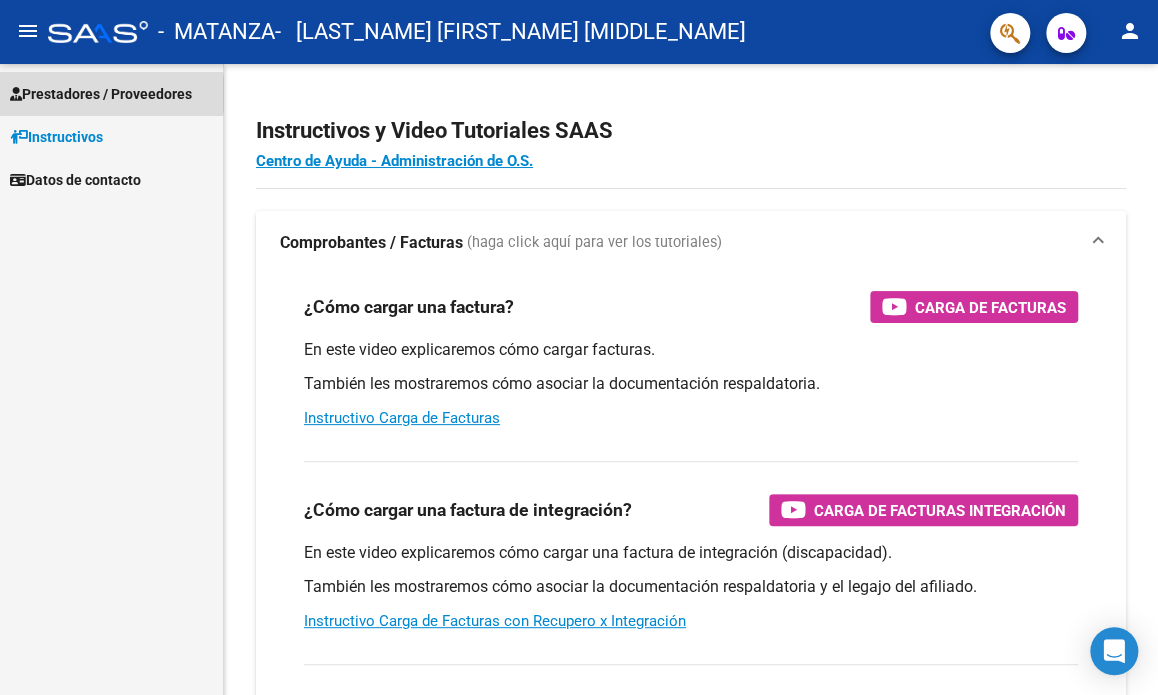 click on "Prestadores / Proveedores" at bounding box center [101, 94] 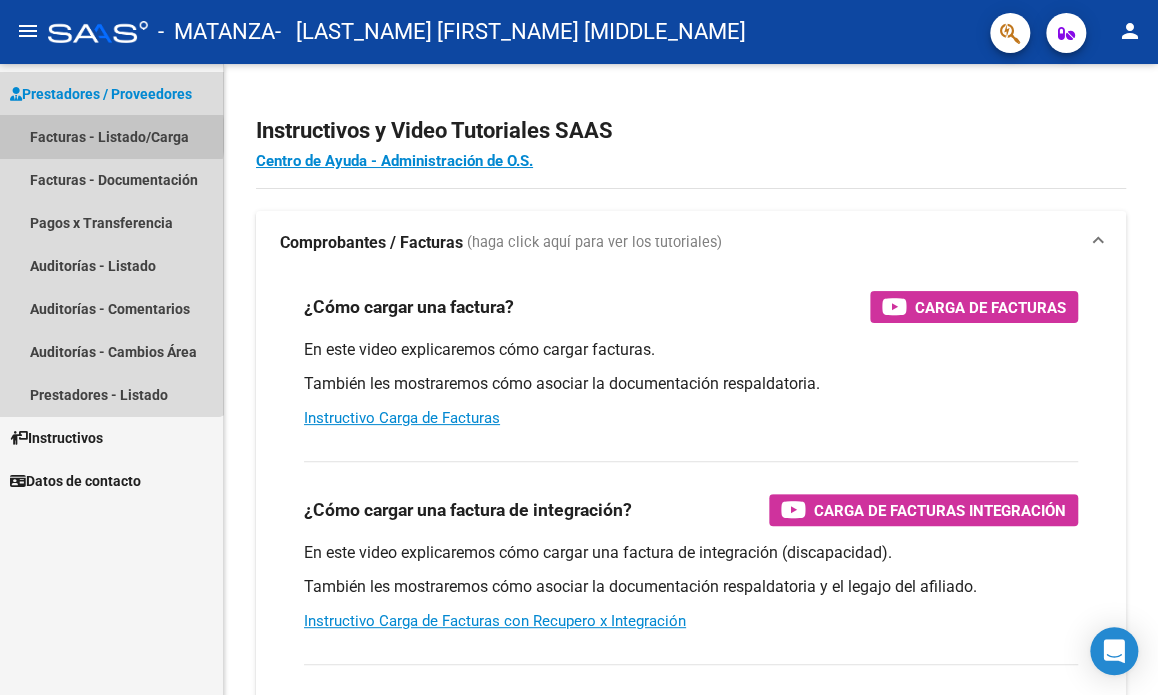 click on "Facturas - Listado/Carga" at bounding box center (111, 136) 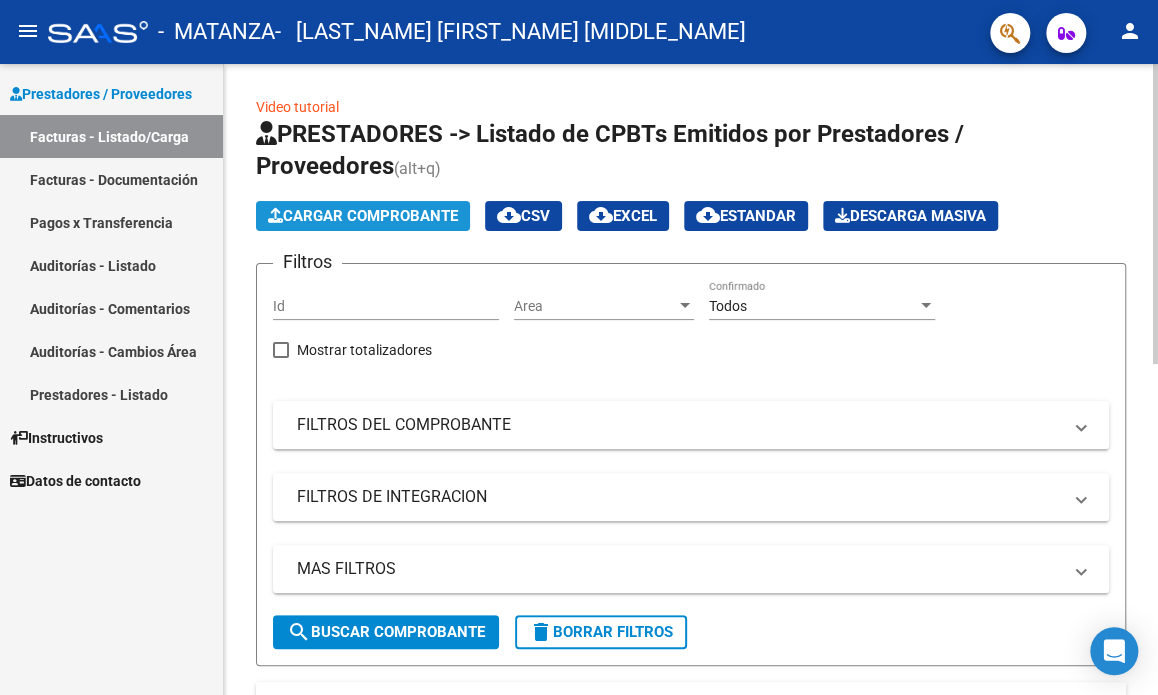 click on "Cargar Comprobante" 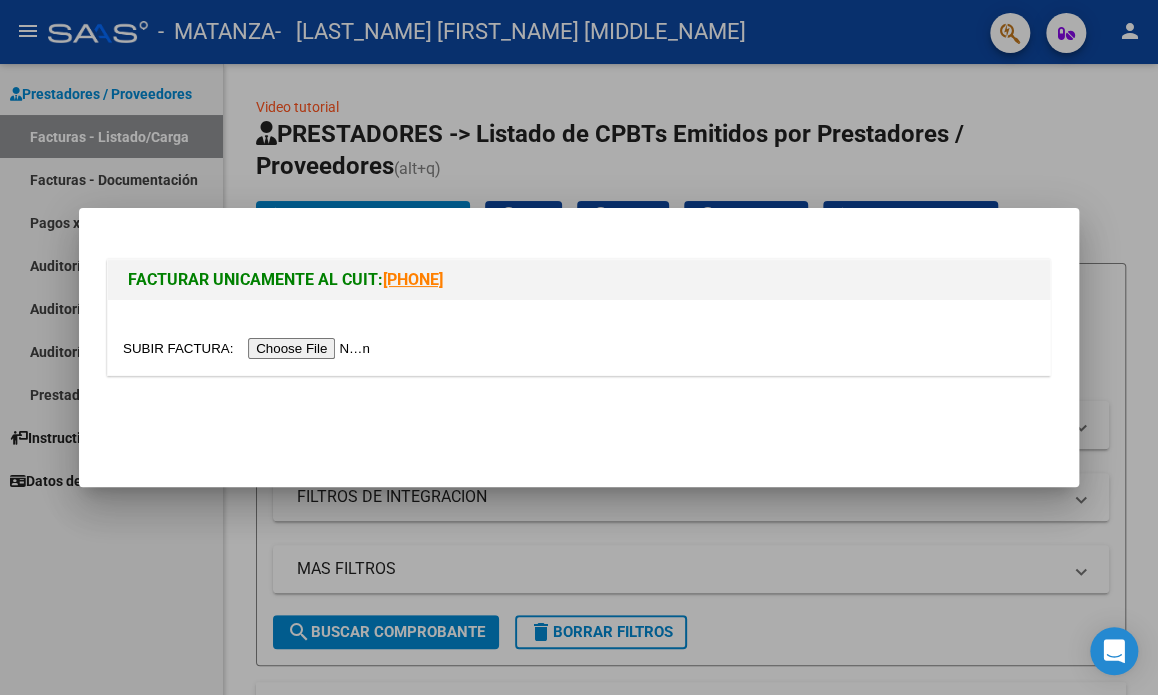 click at bounding box center (249, 348) 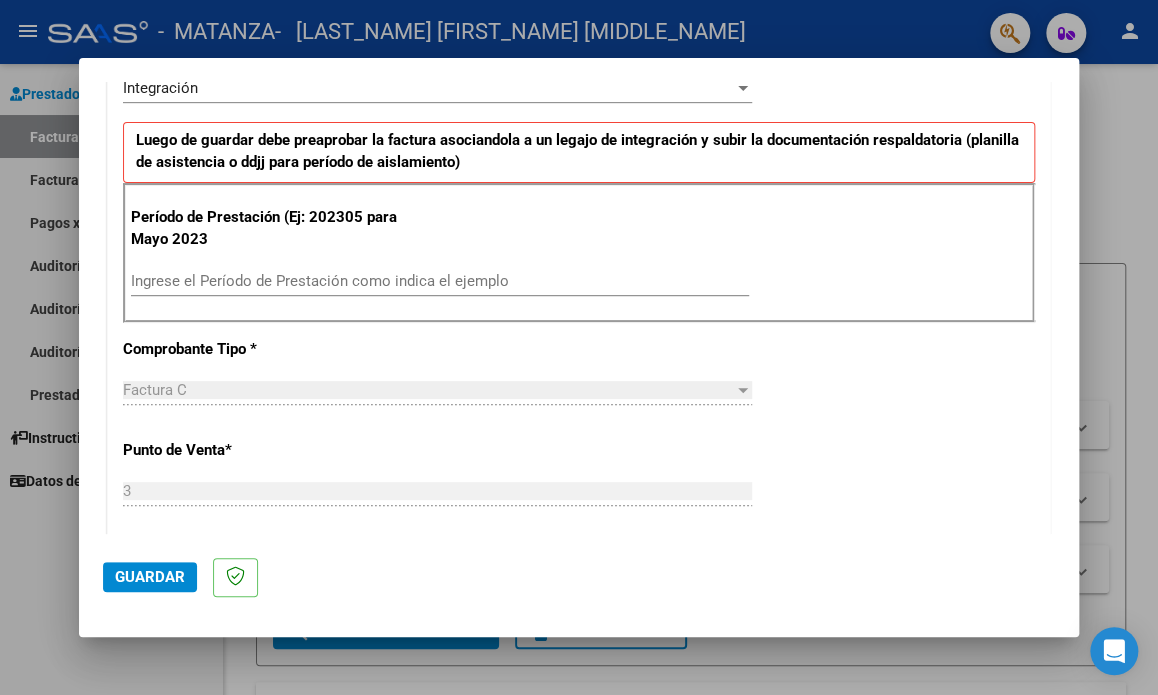 scroll, scrollTop: 498, scrollLeft: 0, axis: vertical 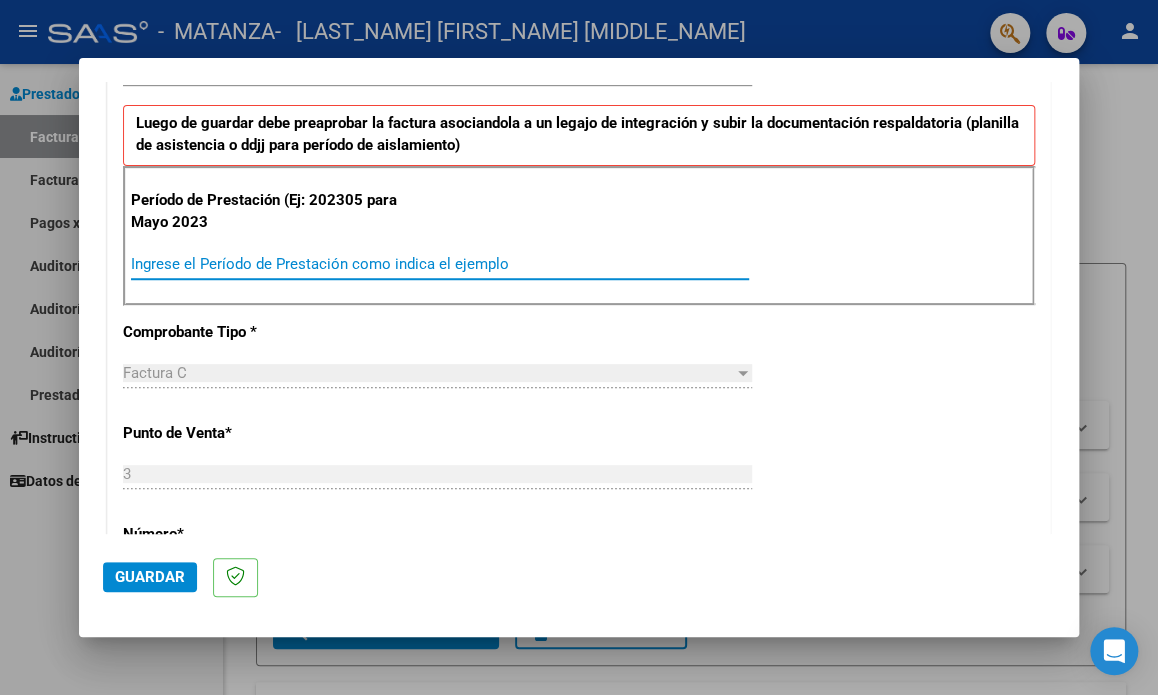 click on "Ingrese el Período de Prestación como indica el ejemplo" at bounding box center (440, 264) 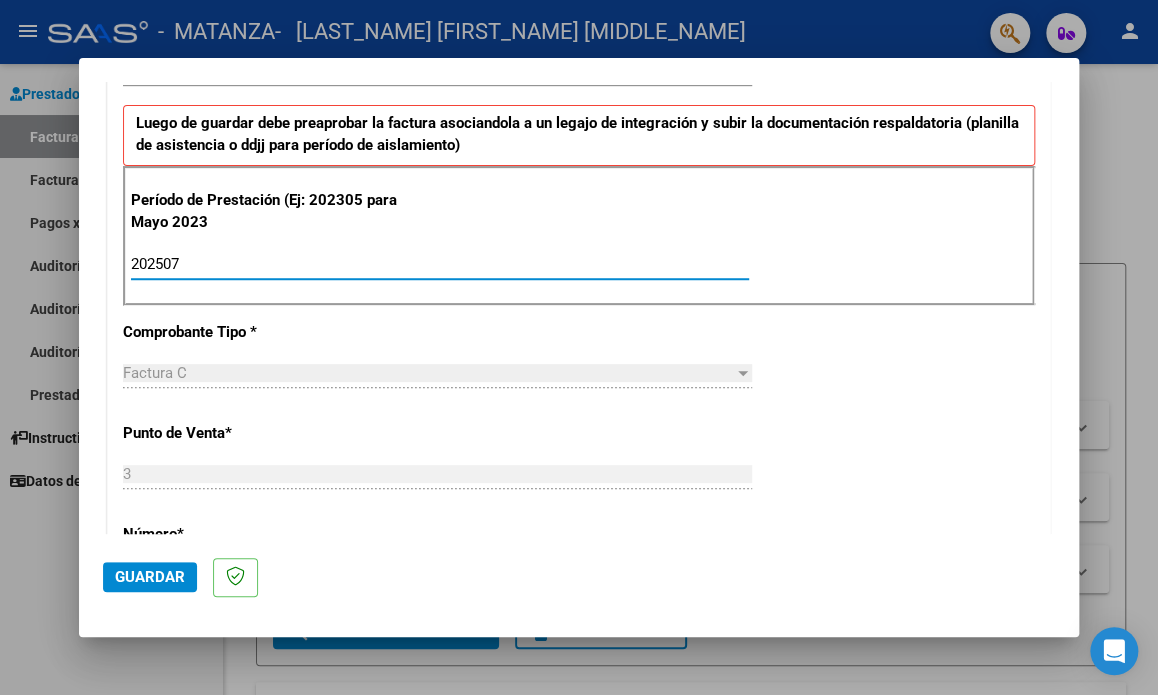 type on "202507" 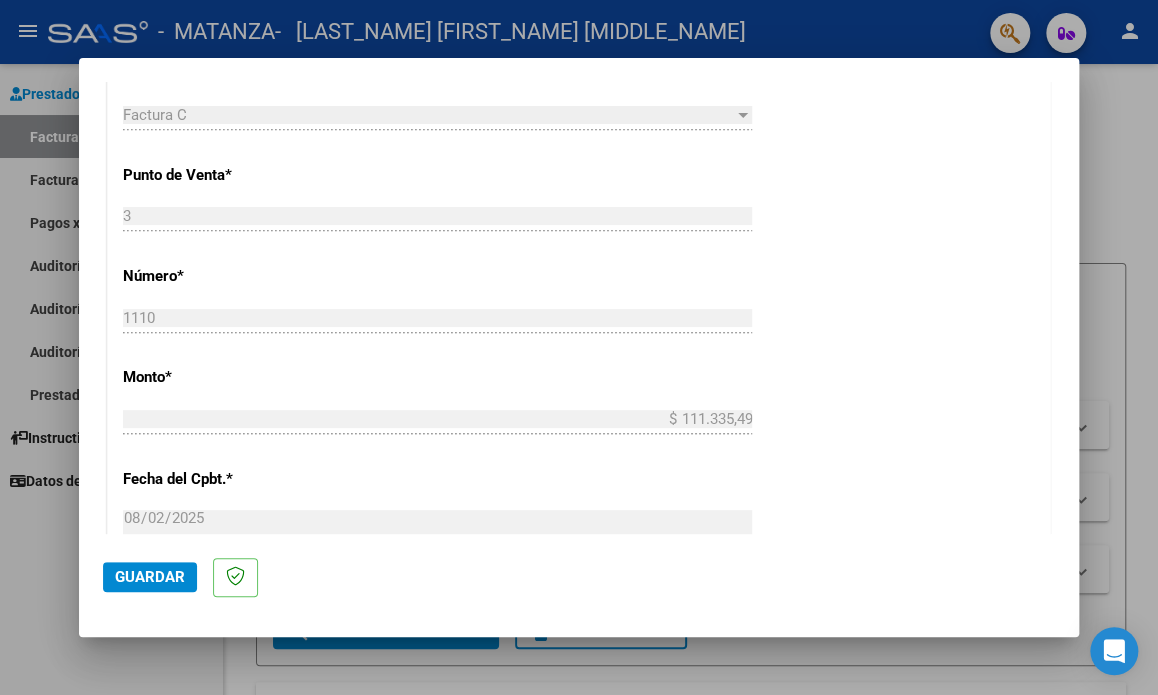 scroll, scrollTop: 771, scrollLeft: 0, axis: vertical 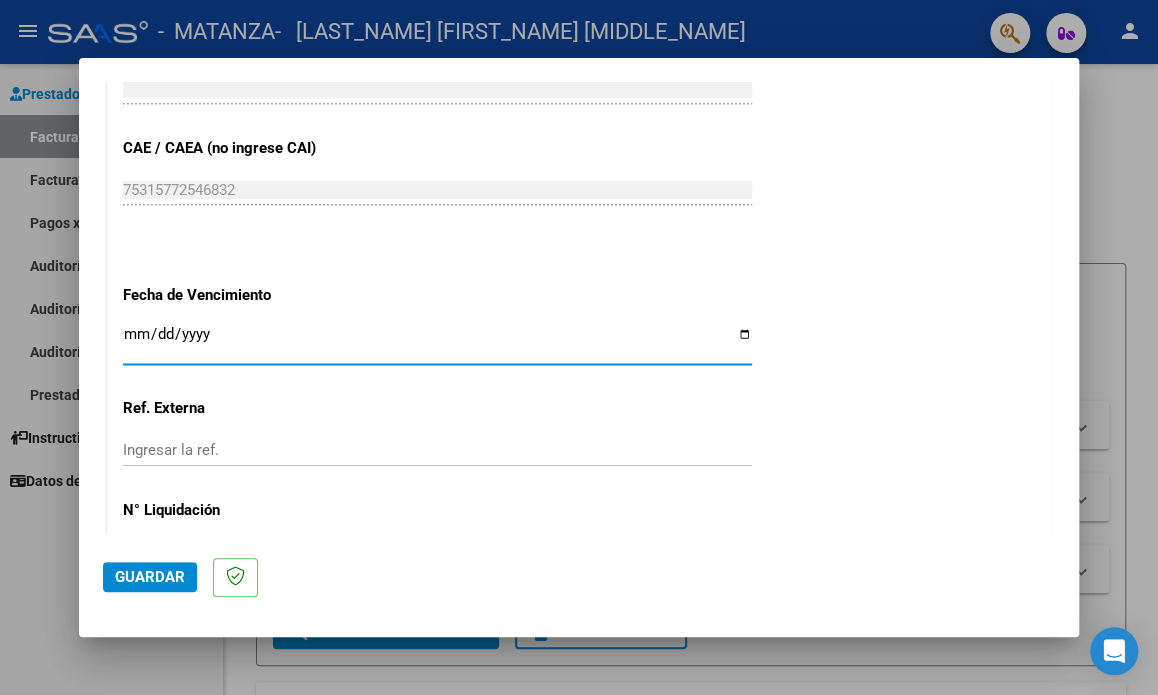 click on "Ingresar la fecha" at bounding box center (437, 342) 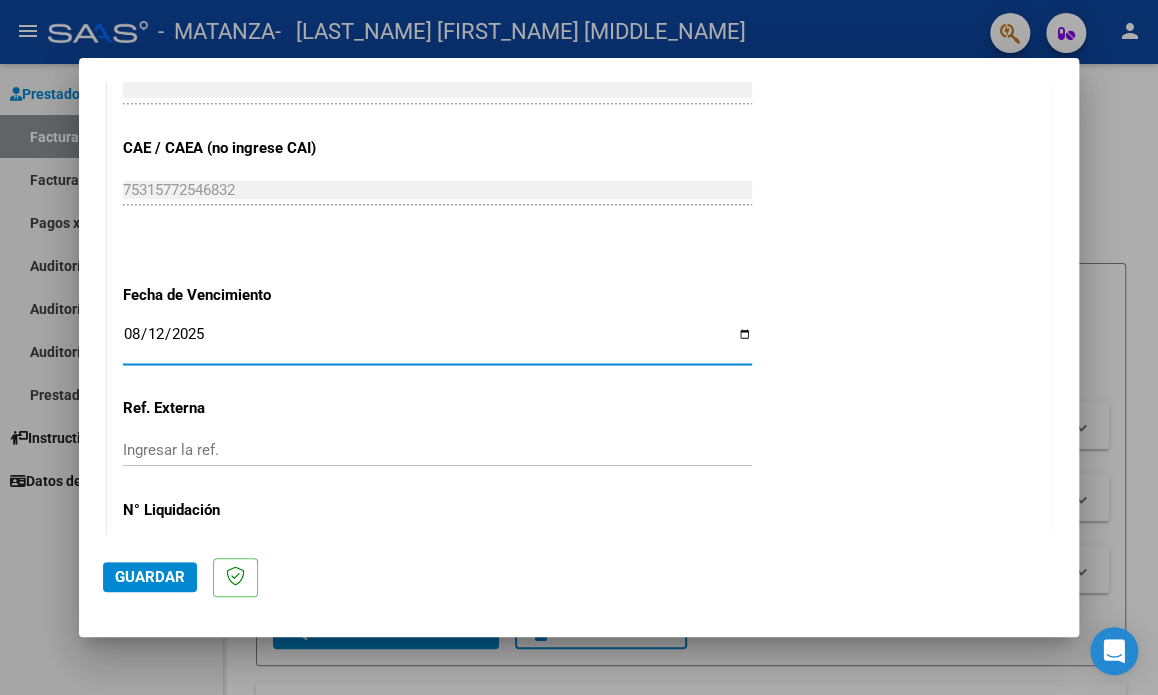 type on "2025-08-12" 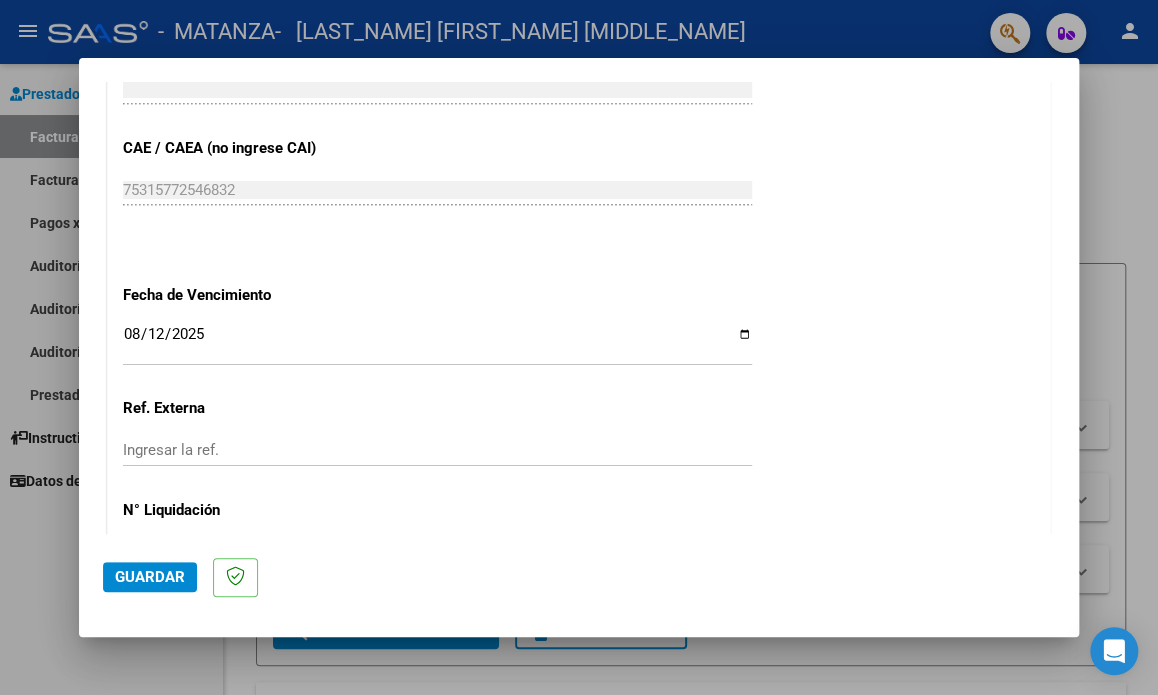 scroll, scrollTop: 1328, scrollLeft: 0, axis: vertical 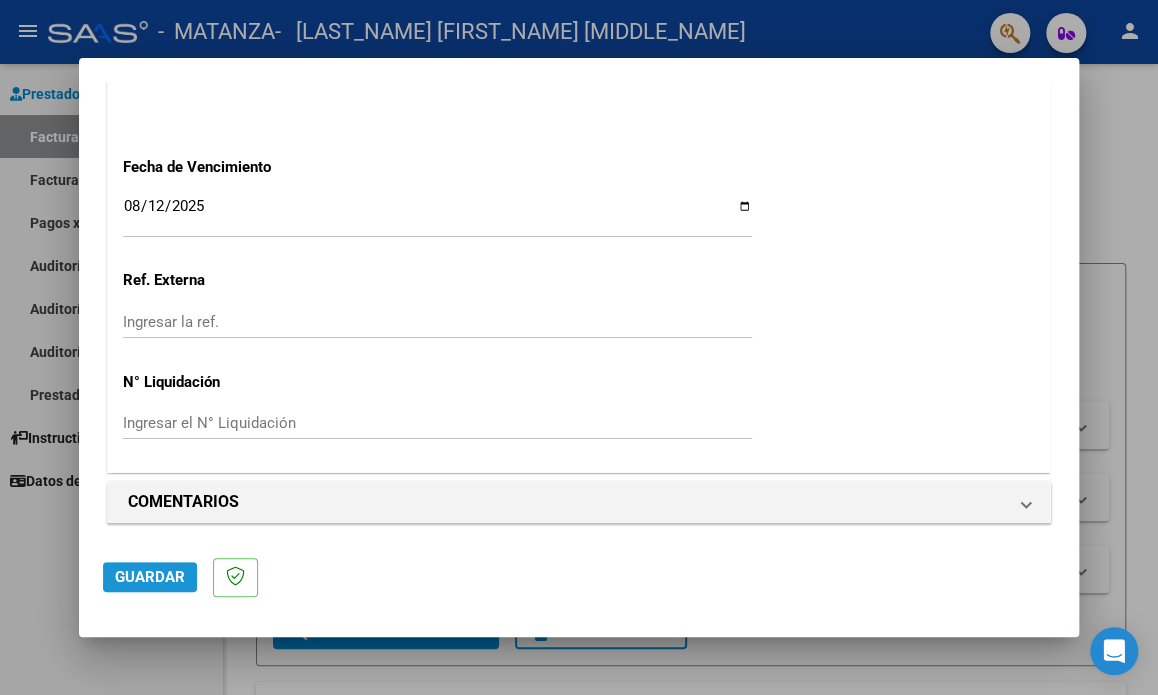 click on "Guardar" 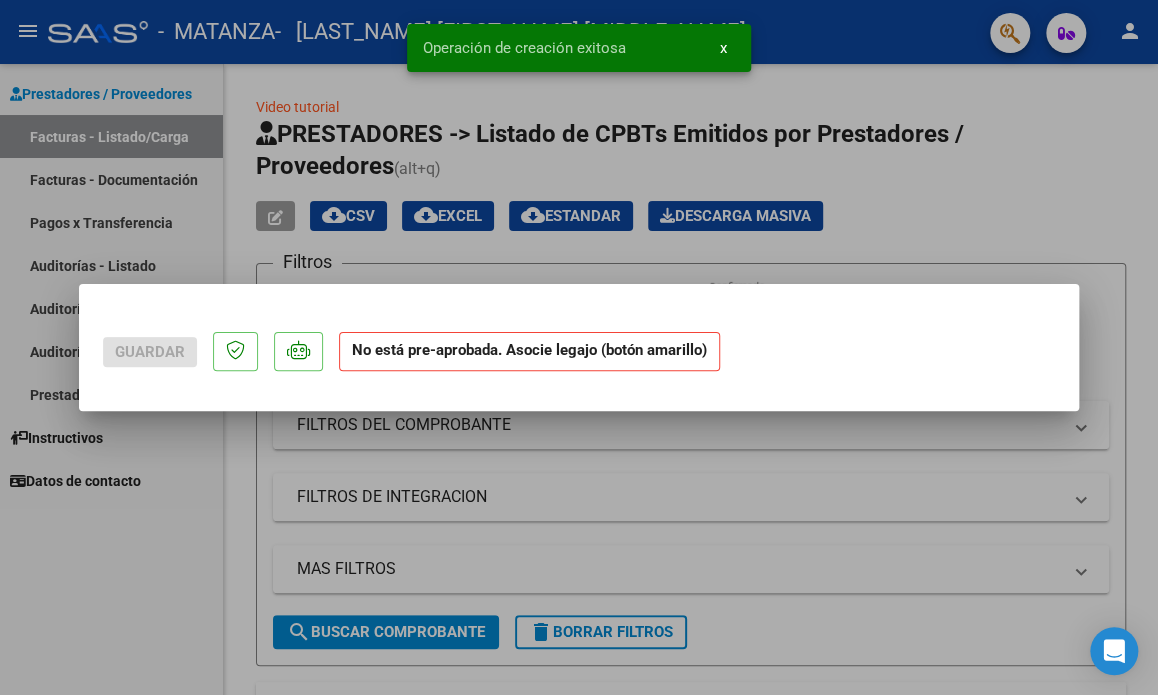 scroll, scrollTop: 0, scrollLeft: 0, axis: both 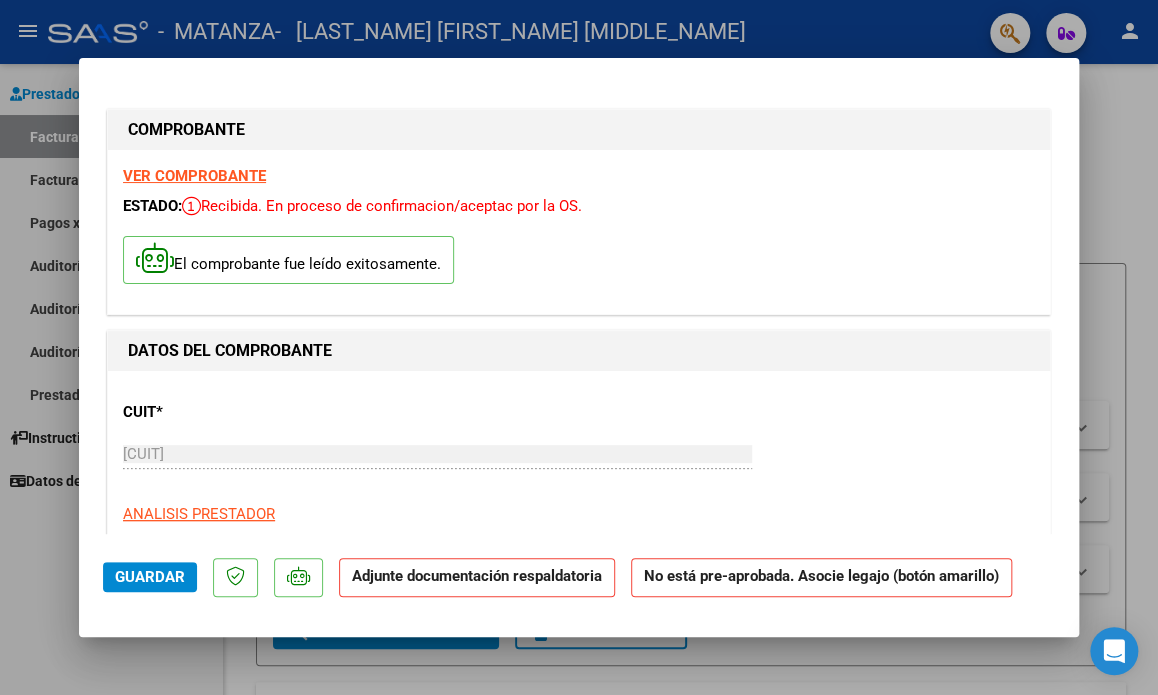 click on "Adjunte documentación respaldatoria" 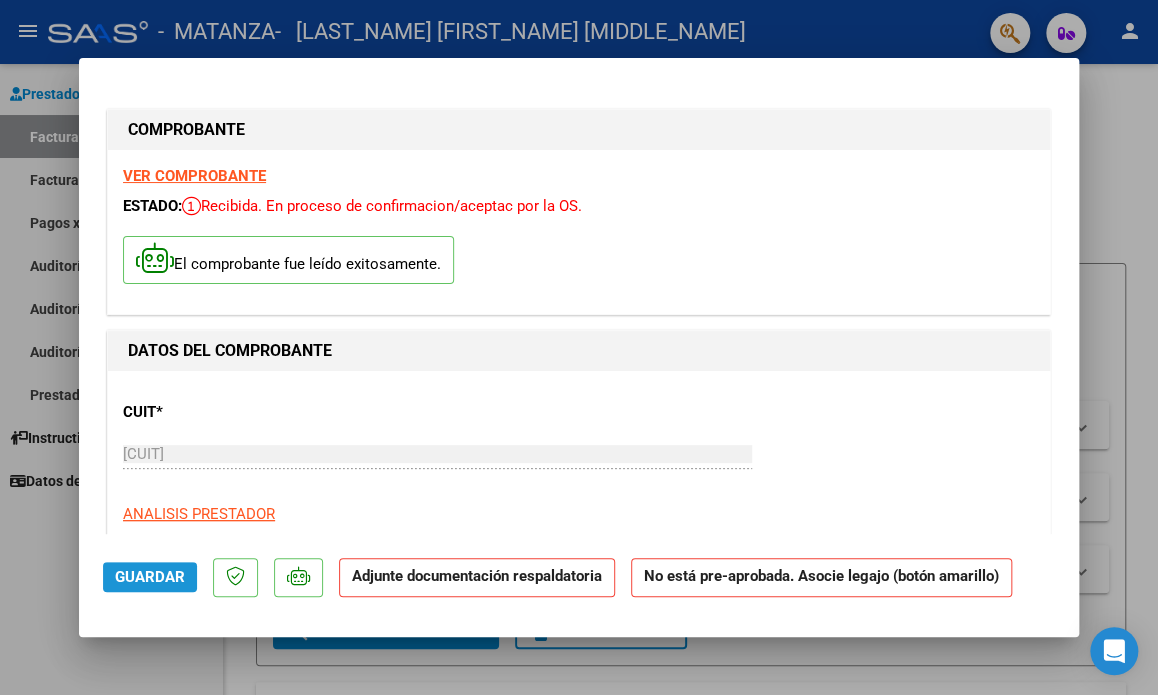click on "Guardar" 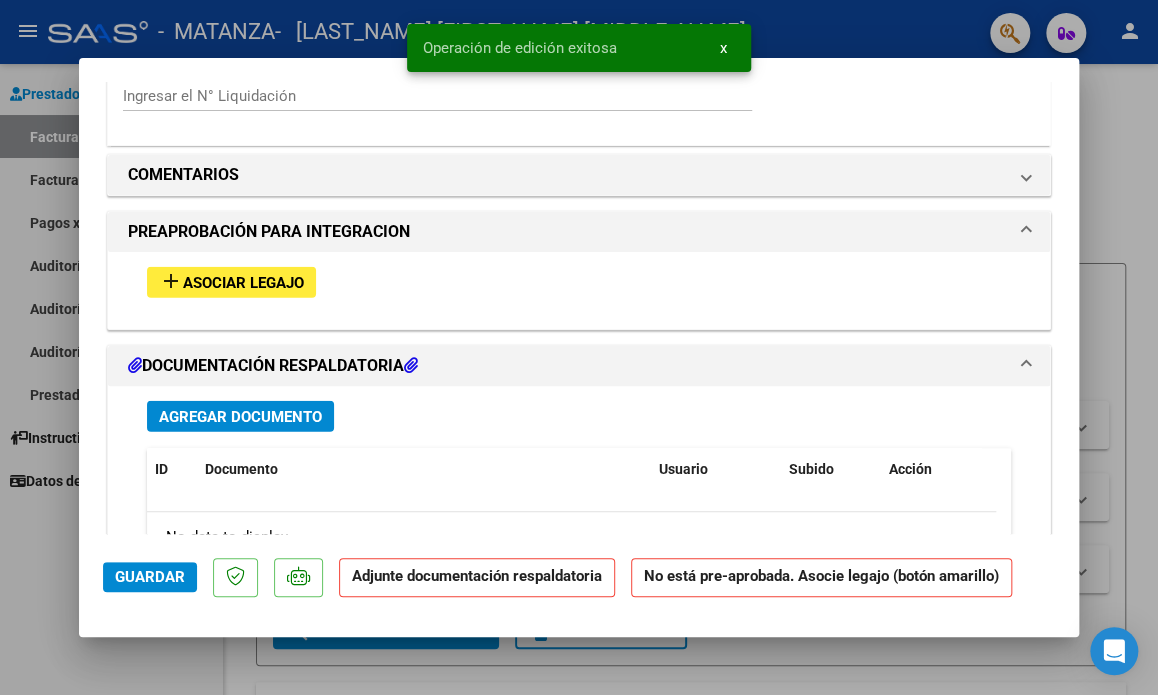 scroll, scrollTop: 1680, scrollLeft: 0, axis: vertical 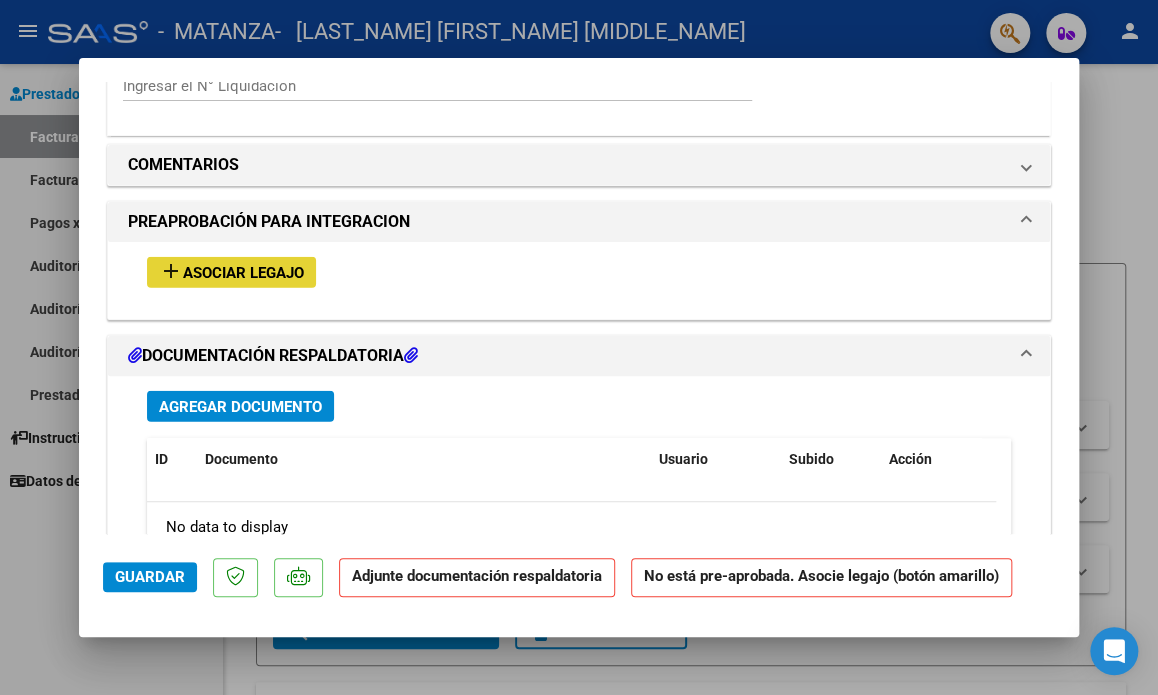 click on "Asociar Legajo" at bounding box center (243, 273) 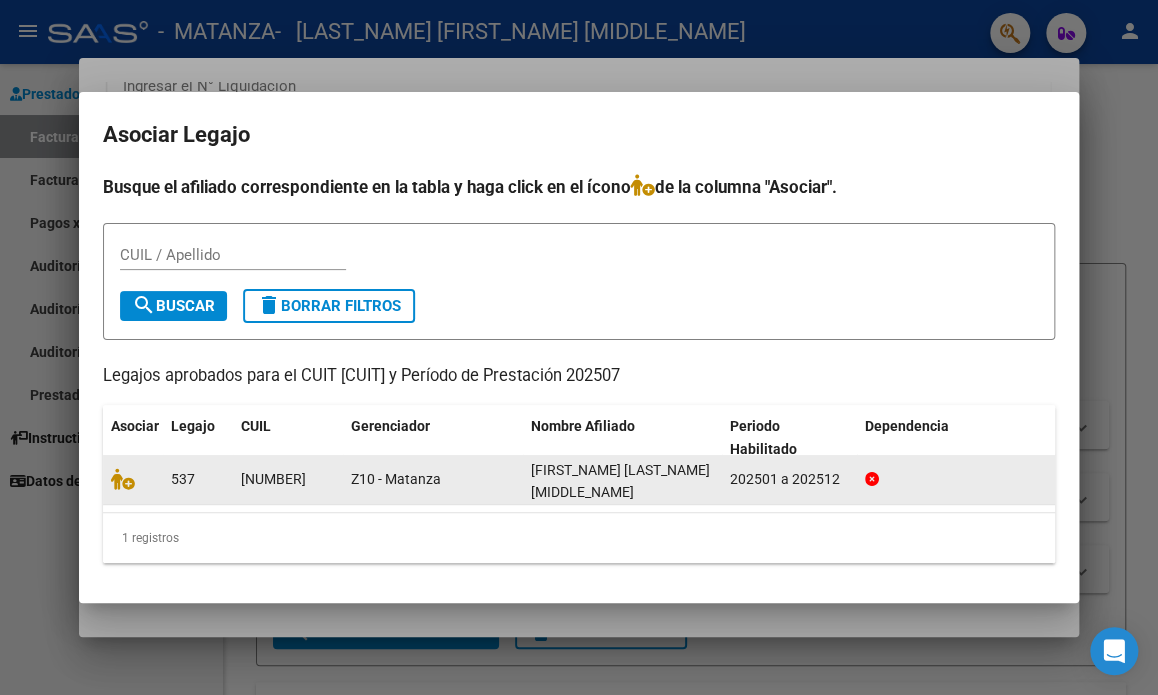 click on "[NUMBER]" 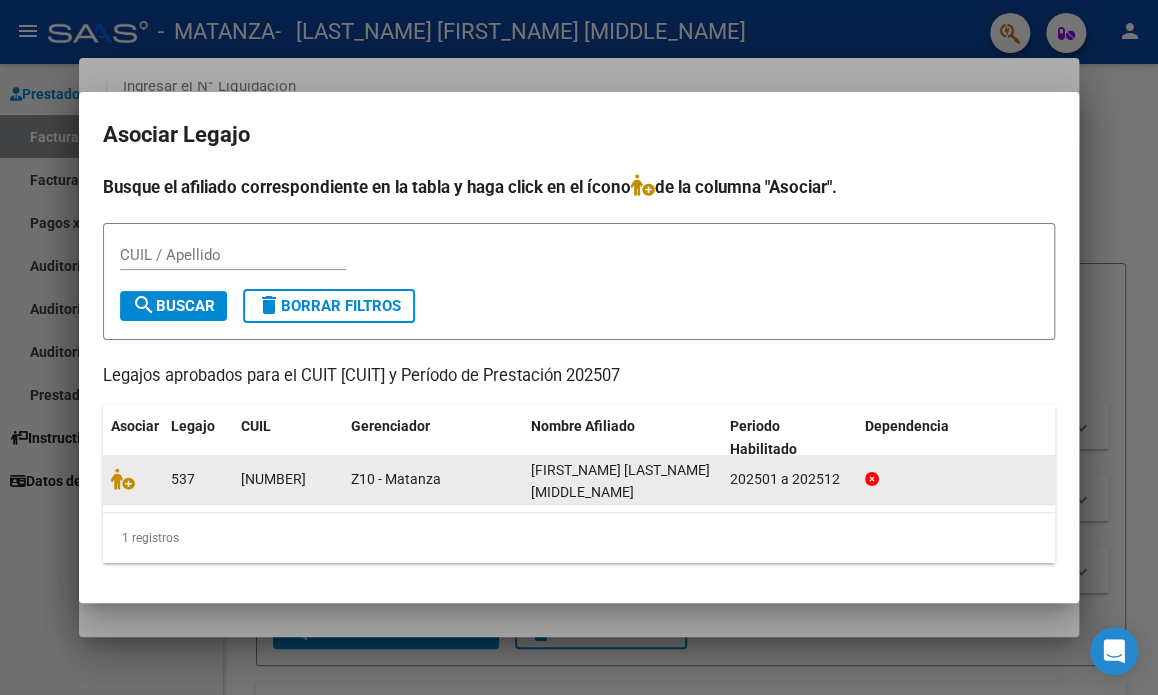click on "537" 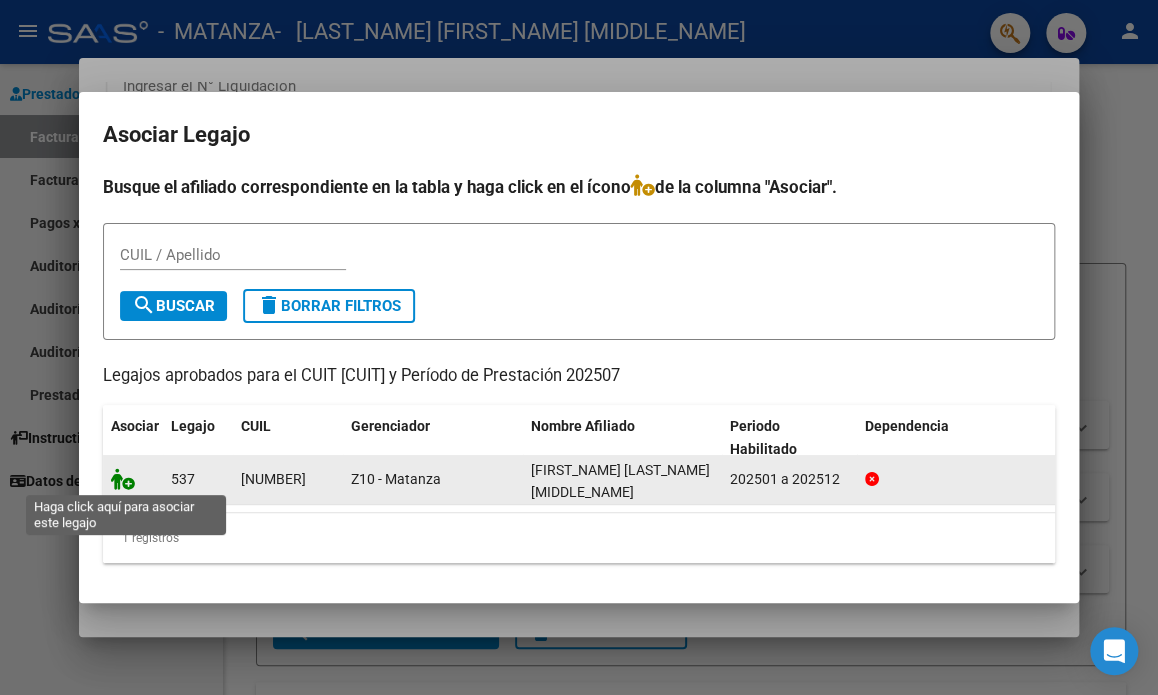 click 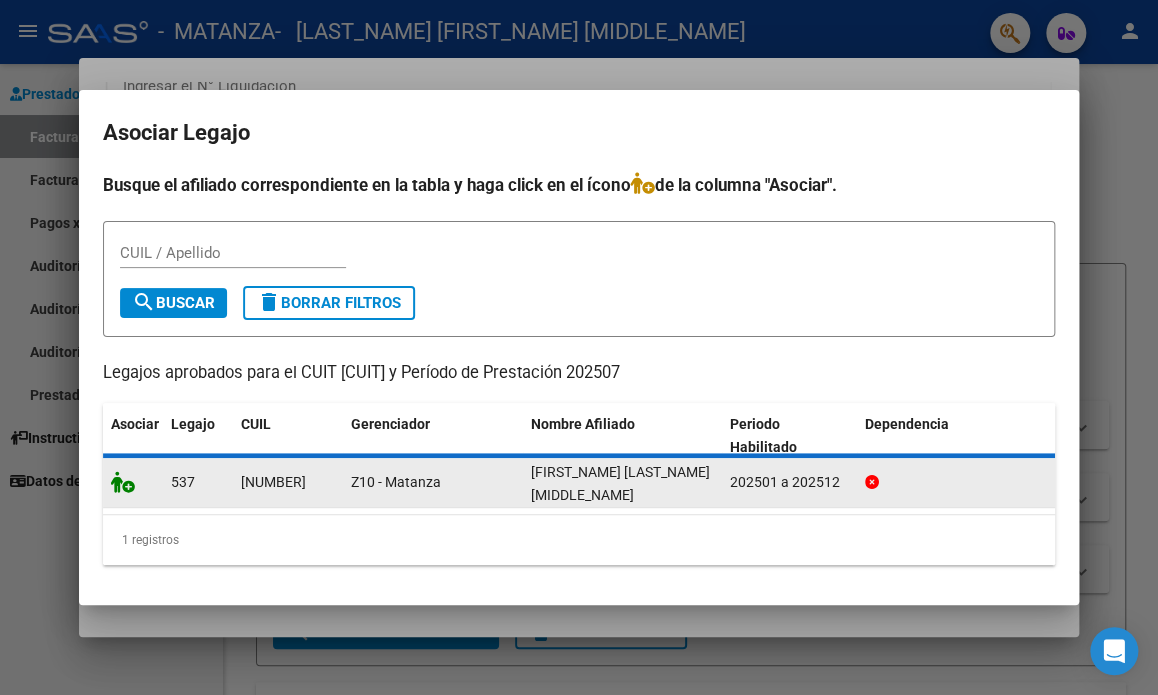 scroll, scrollTop: 1732, scrollLeft: 0, axis: vertical 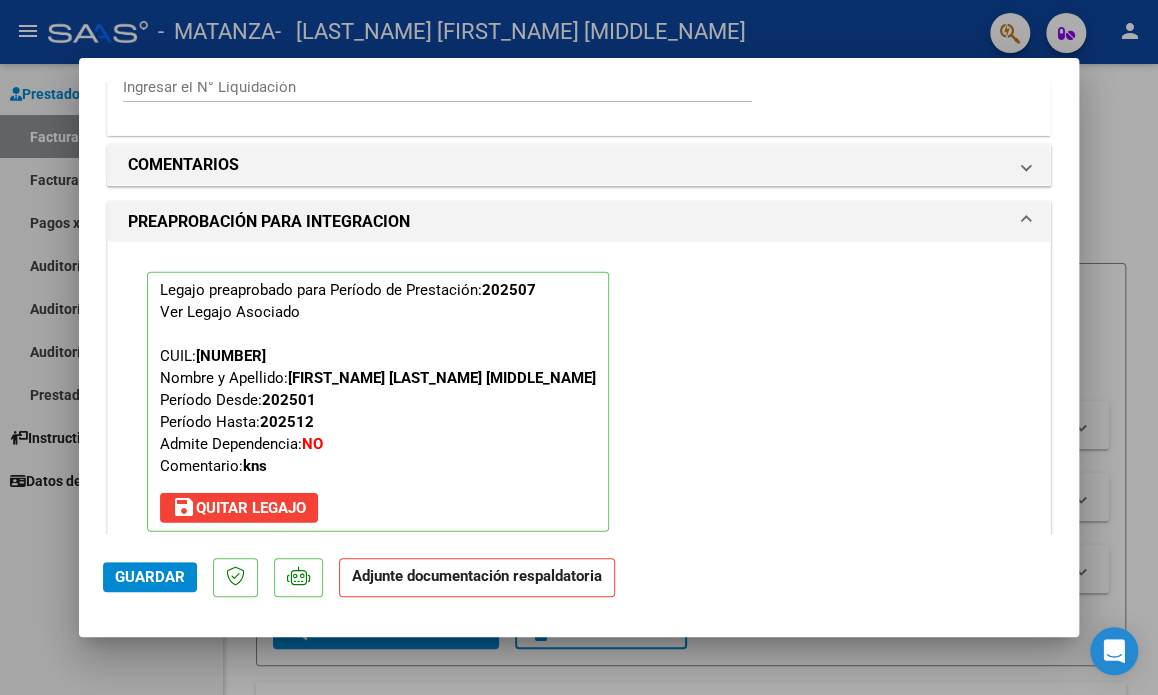 click on "Adjunte documentación respaldatoria" 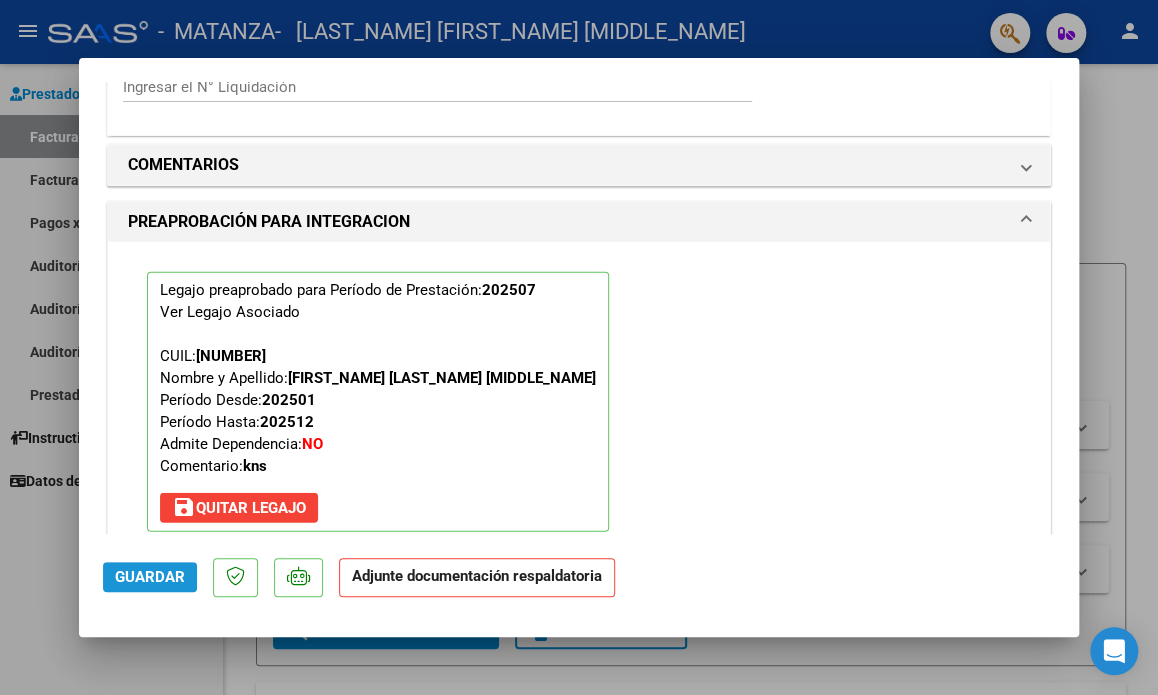 click on "Guardar" 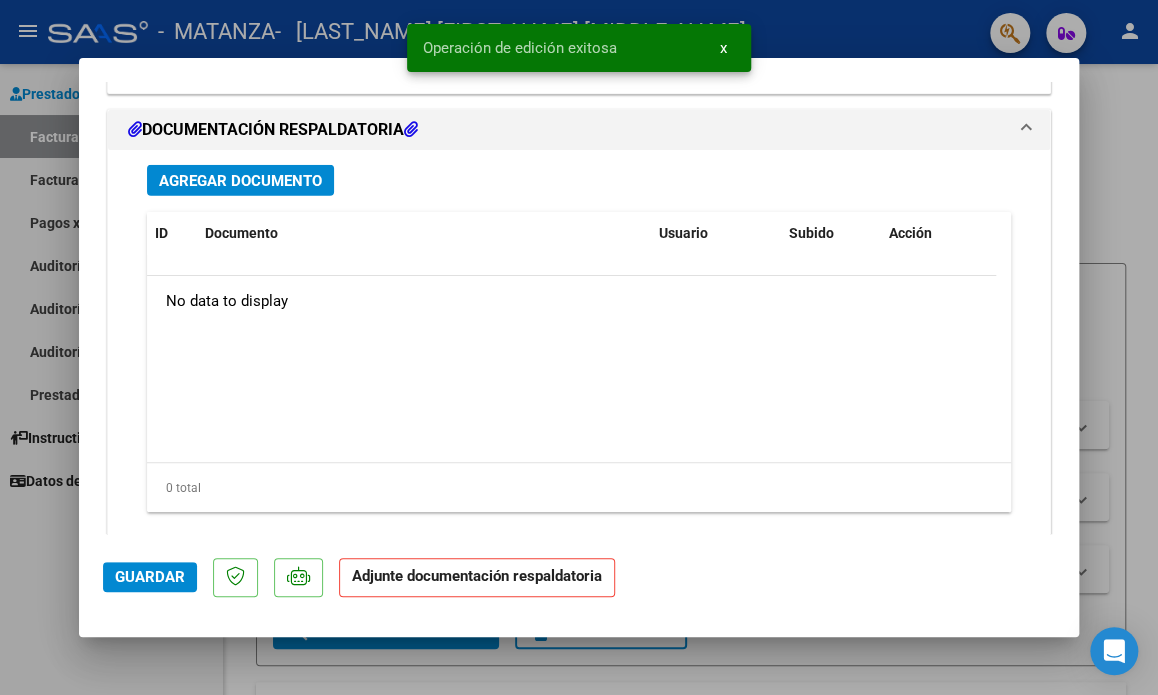 scroll, scrollTop: 2254, scrollLeft: 0, axis: vertical 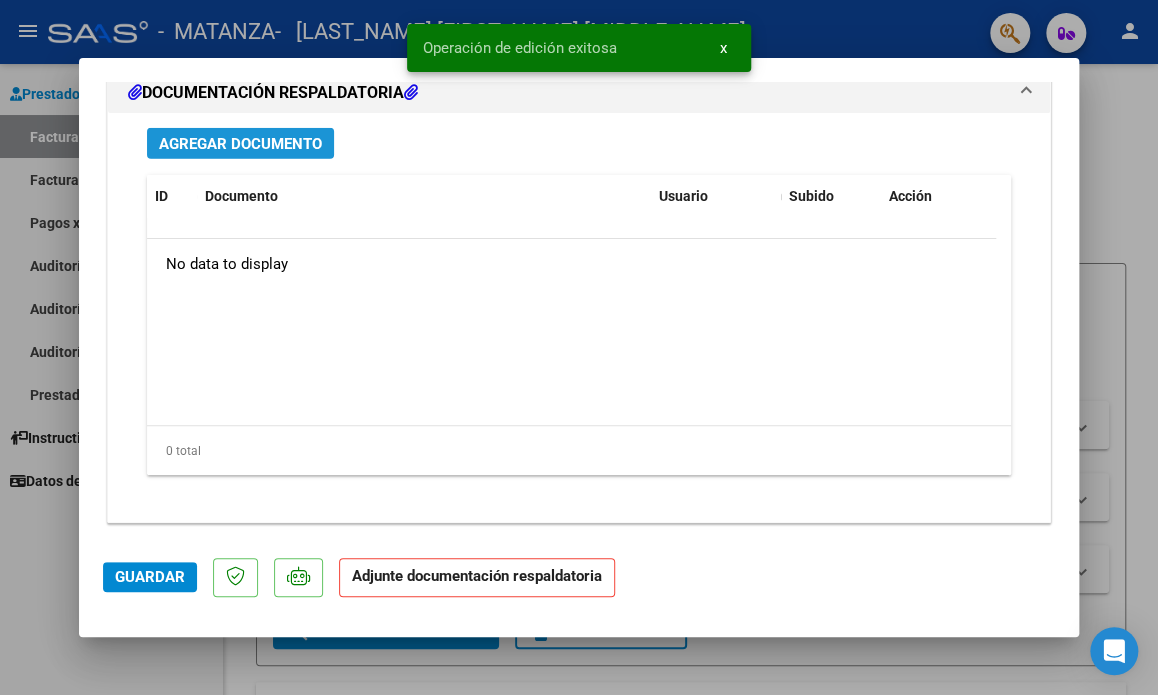 click on "Agregar Documento" at bounding box center [240, 144] 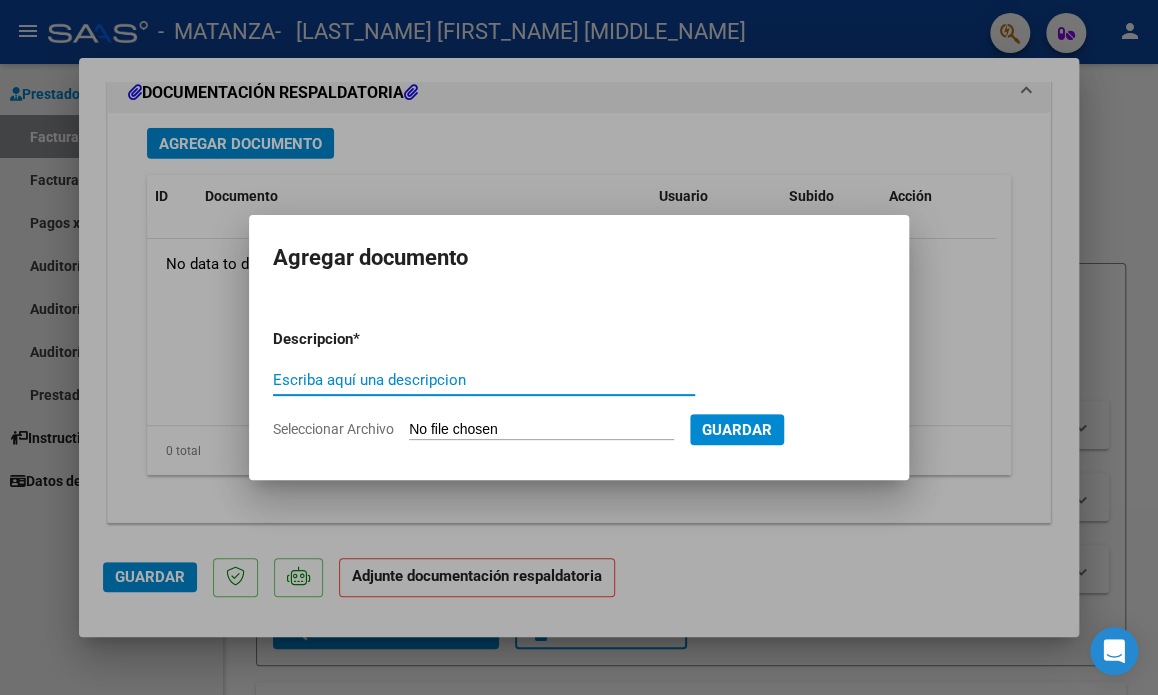 click on "Escriba aquí una descripcion" at bounding box center [484, 380] 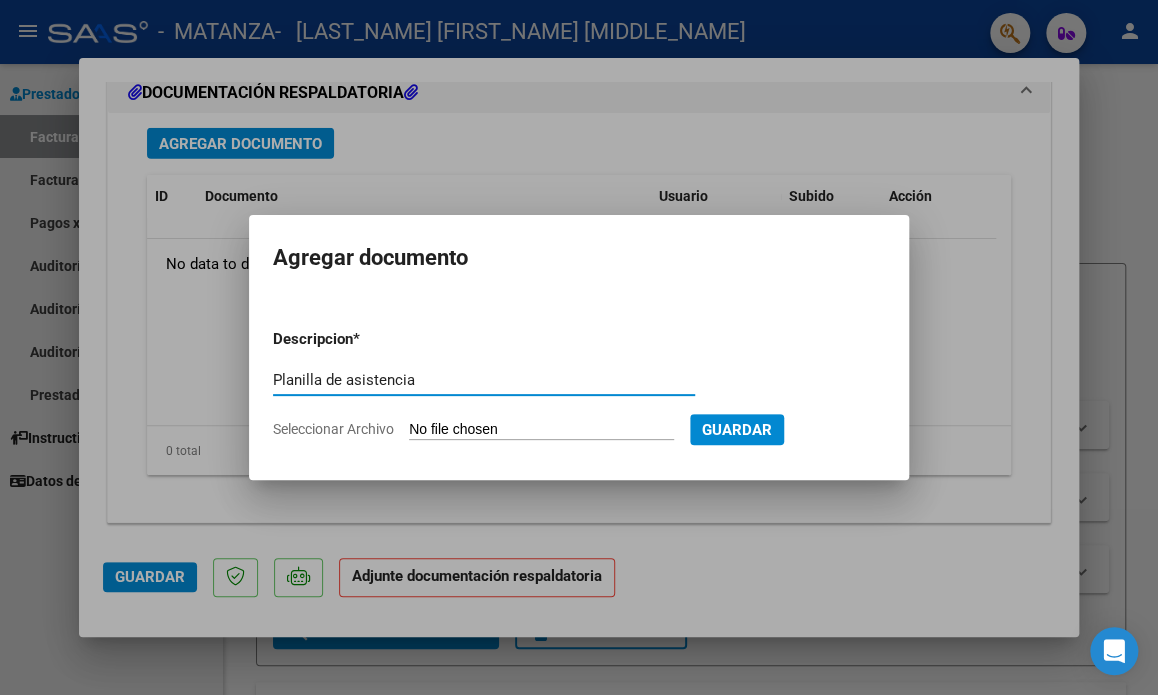 type on "Planilla de asistencia" 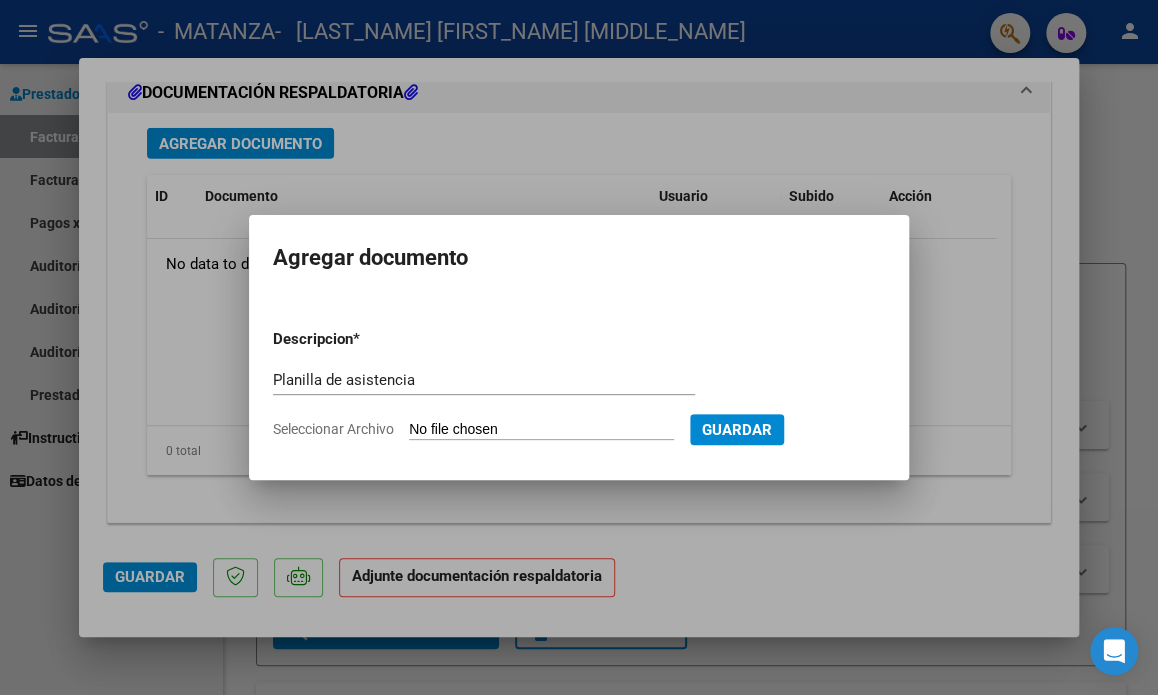 click on "Seleccionar Archivo" 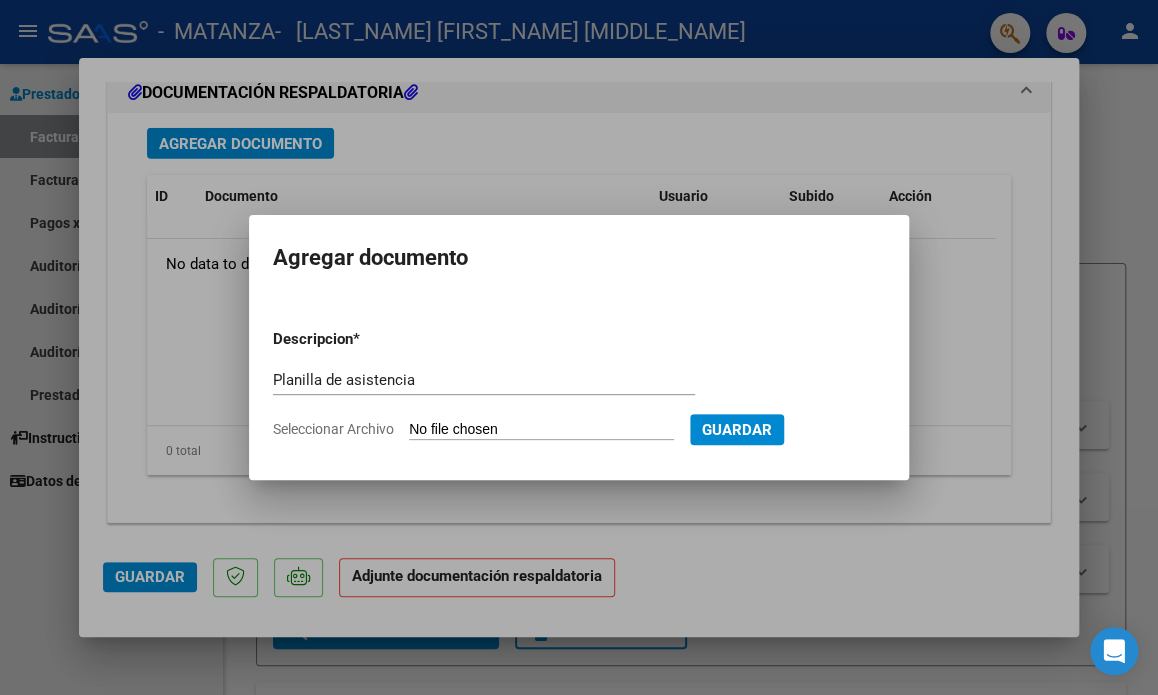 type on "C:\fakepath\[INITIALS] [LAST_NAME] .pdf" 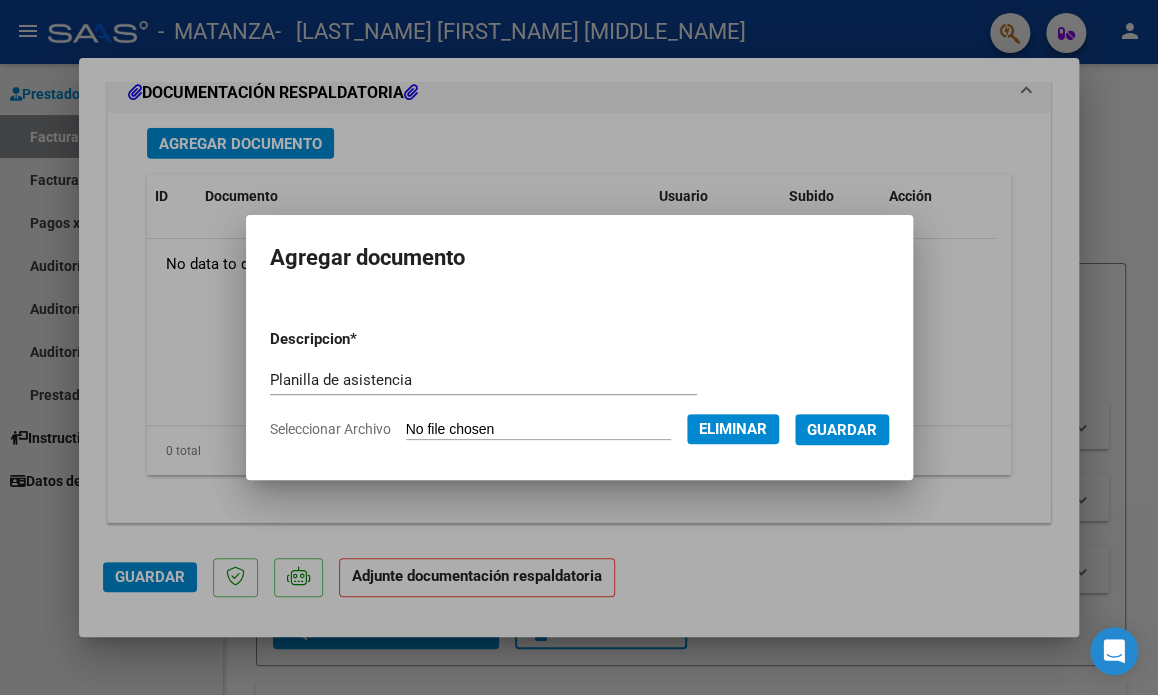 click on "Guardar" at bounding box center (842, 430) 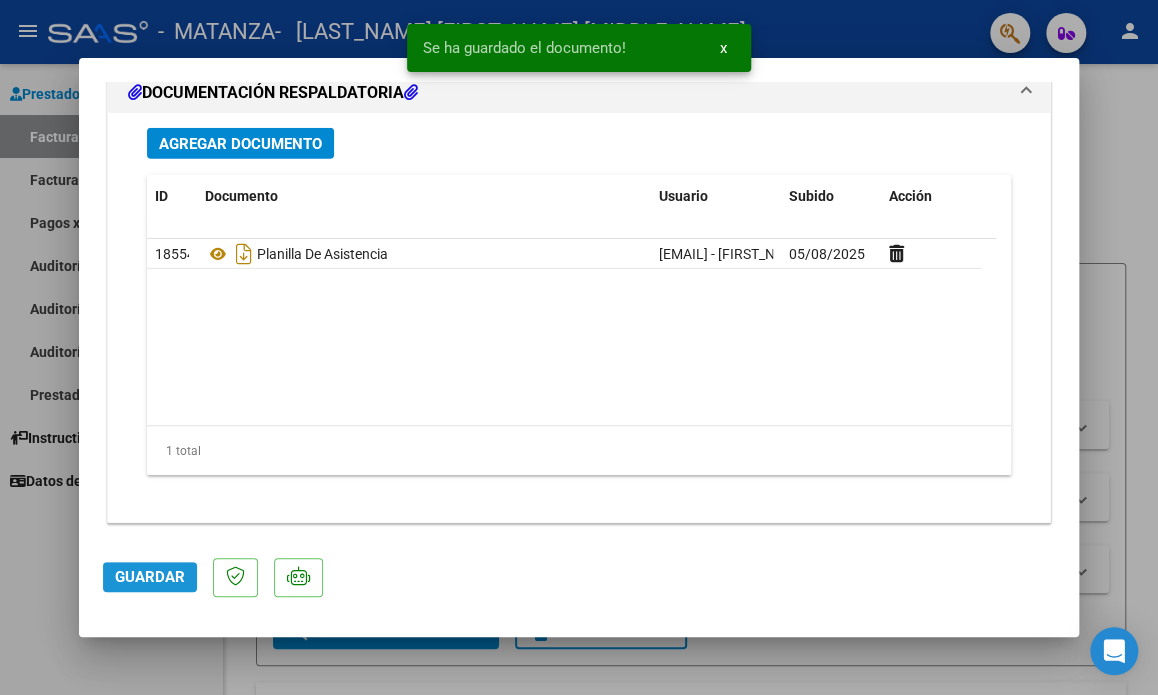 click on "Guardar" 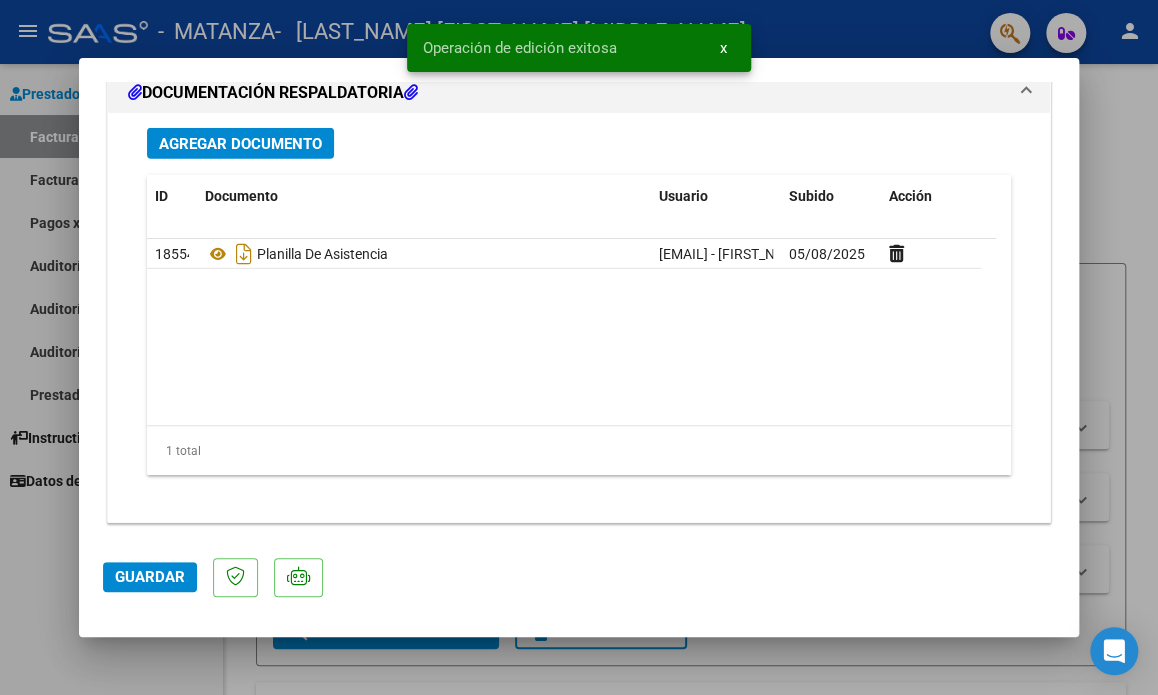 click at bounding box center [579, 347] 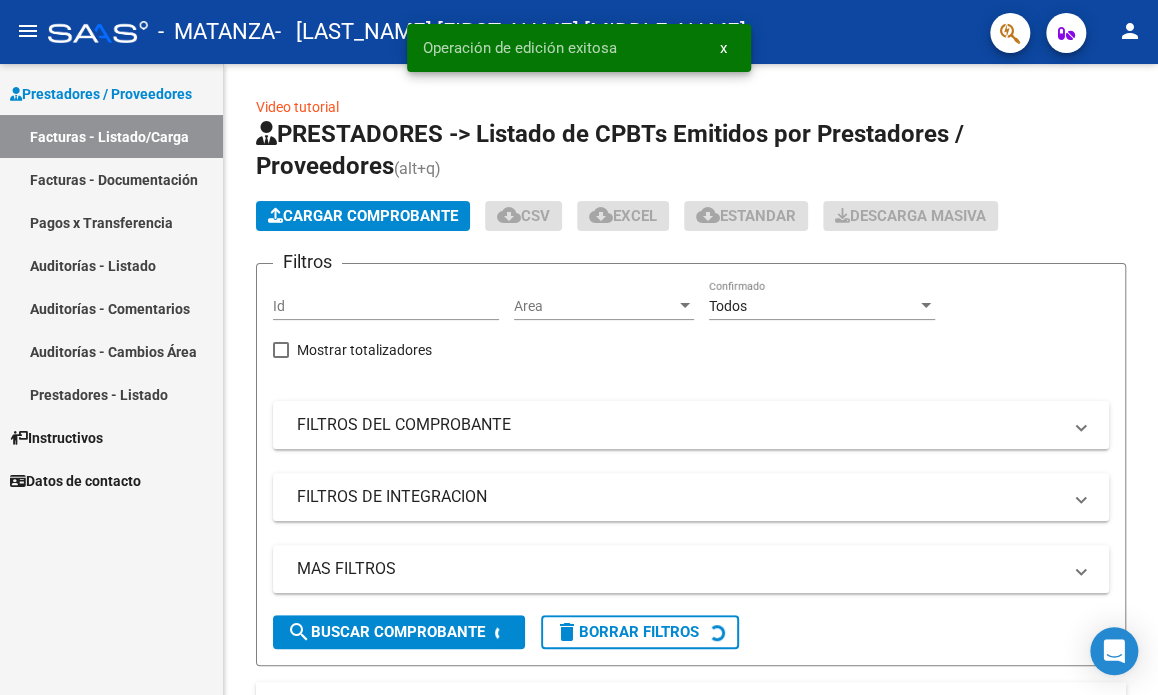 click on "FILTROS DE INTEGRACION" at bounding box center [691, 497] 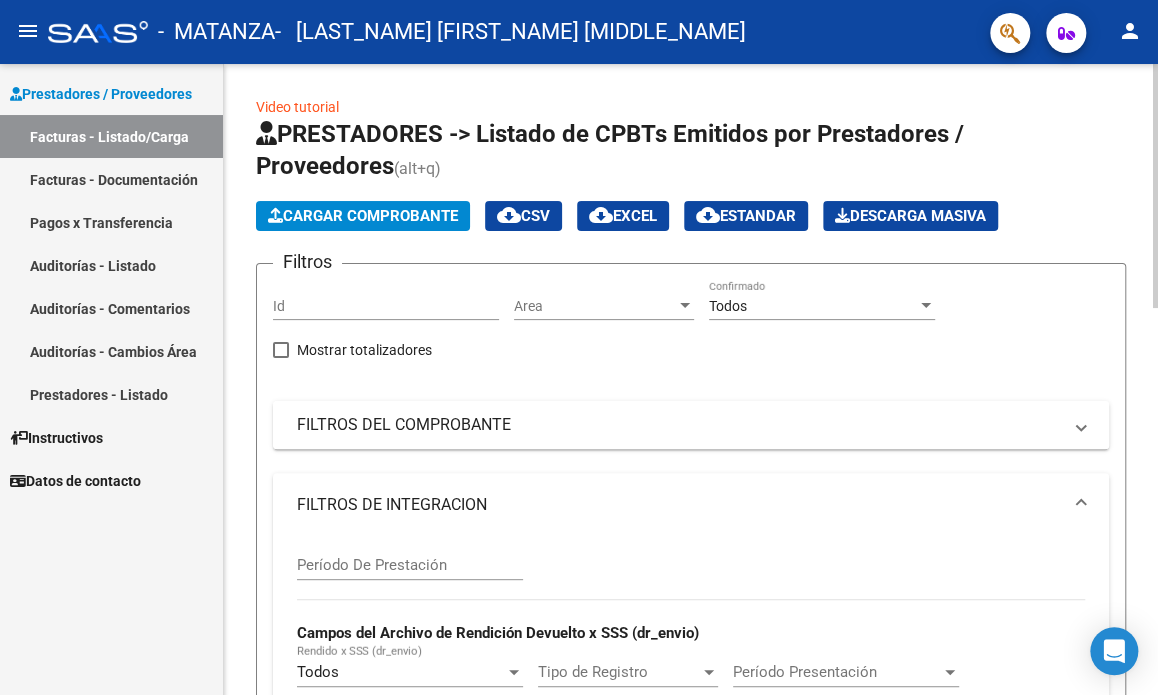 click on "FILTROS DEL COMPROBANTE" at bounding box center [679, 425] 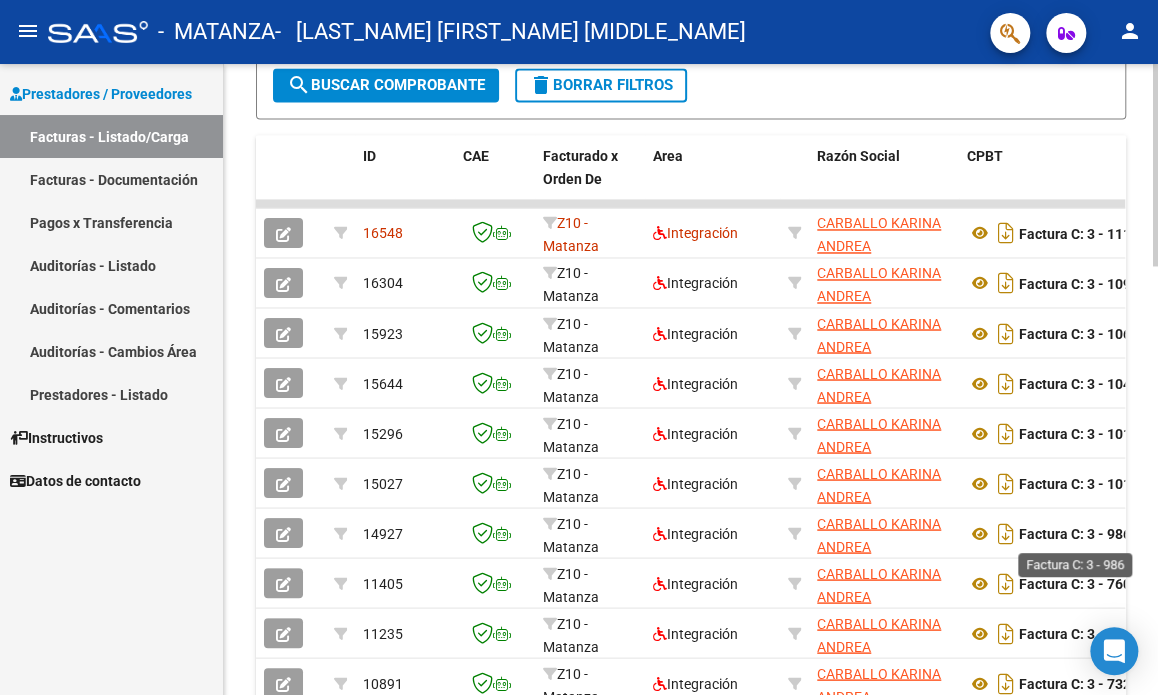scroll, scrollTop: 1200, scrollLeft: 0, axis: vertical 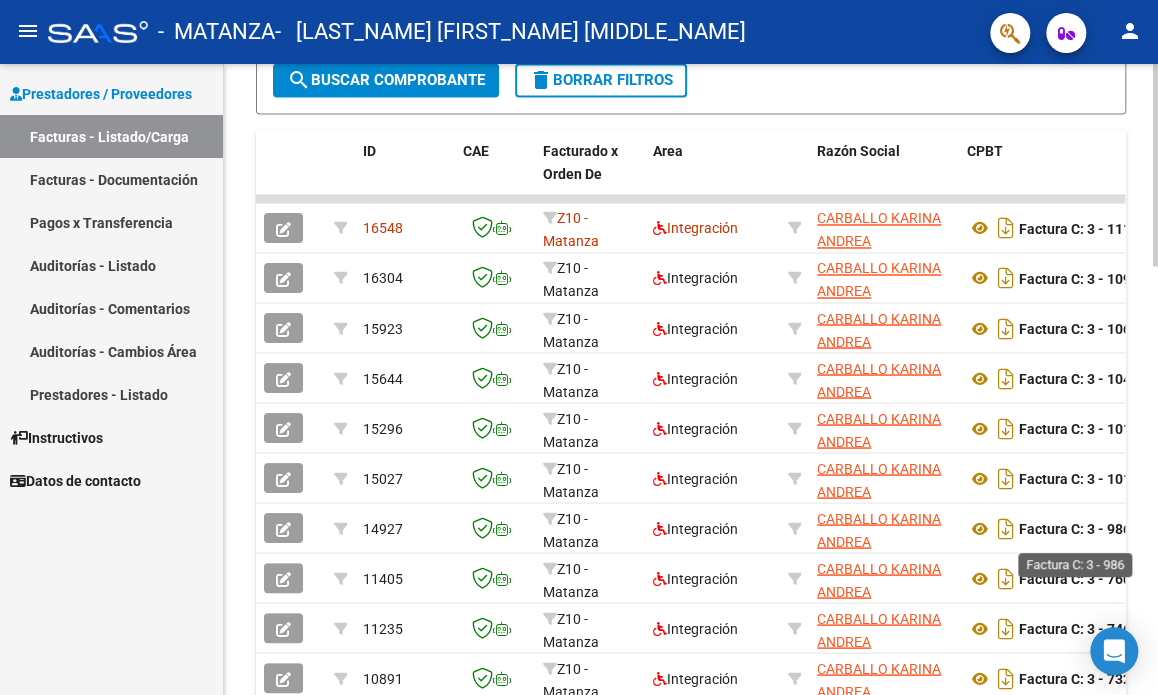 click on "Video tutorial   PRESTADORES -> Listado de CPBTs Emitidos por Prestadores / Proveedores (alt+q)   Cargar Comprobante
cloud_download  CSV  cloud_download  EXCEL  cloud_download  Estandar   Descarga Masiva
Filtros Id Area Area Todos Confirmado   Mostrar totalizadores   FILTROS DEL COMPROBANTE  Comprobante Tipo Comprobante Tipo Start date – End date Fec. Comprobante Desde / Hasta Días Emisión Desde(cant. días) Días Emisión Hasta(cant. días) CUIT / Razón Social Pto. Venta Nro. Comprobante Código SSS CAE Válido CAE Válido Todos Cargado Módulo Hosp. Todos Tiene facturacion Apócrifa Hospital Refes  FILTROS DE INTEGRACION  Período De Prestación Campos del Archivo de Rendición Devuelto x SSS (dr_envio) Todos Rendido x SSS (dr_envio) Tipo de Registro Tipo de Registro Período Presentación Período Presentación Campos del Legajo Asociado (preaprobación) Afiliado Legajo (cuil/nombre) Todos Solo facturas preaprobadas  MAS FILTROS  Todos Con Doc. Respaldatoria Todos Con Trazabilidad Todos – – 3" 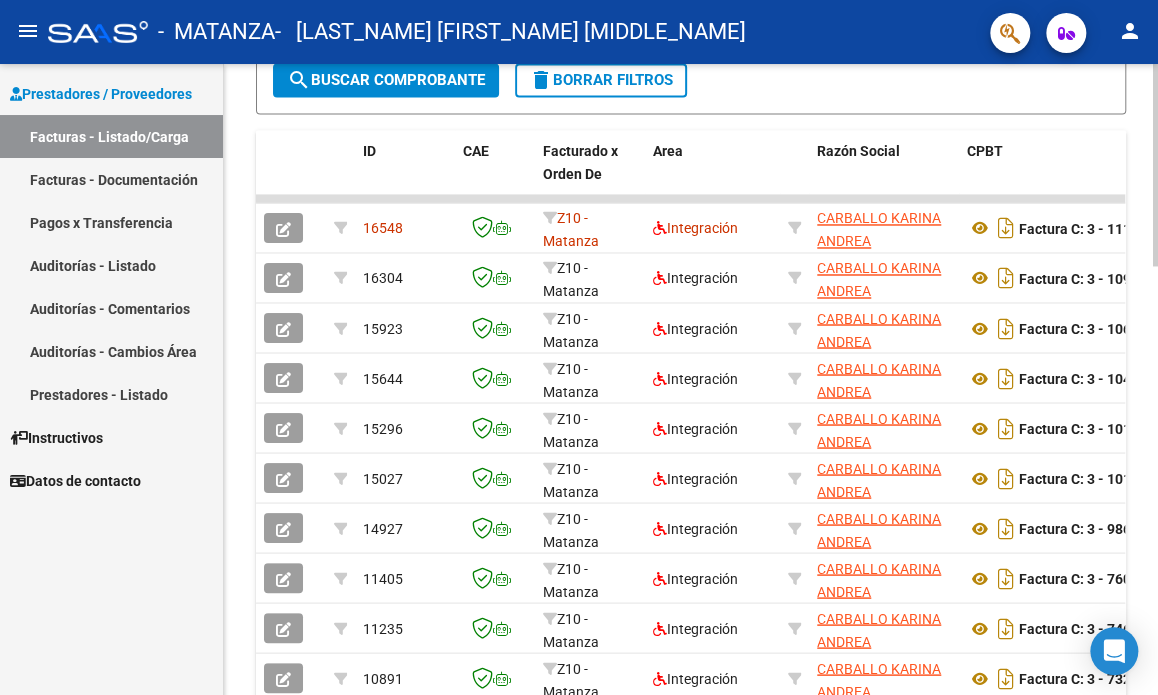 click 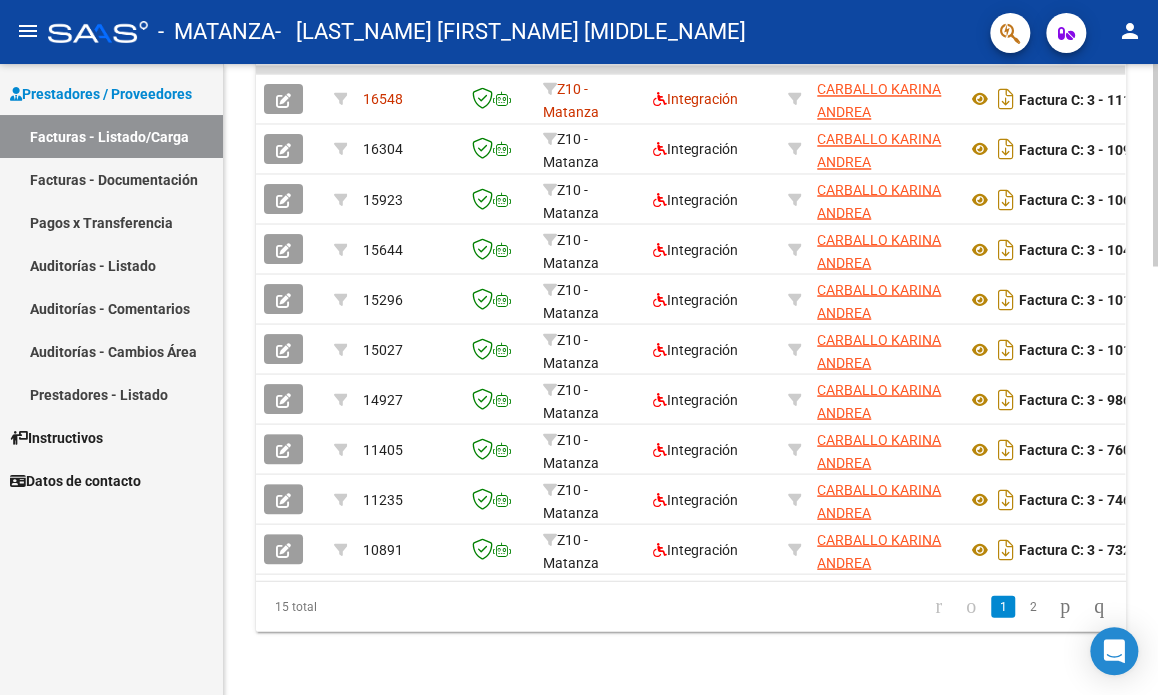 click on "Video tutorial   PRESTADORES -> Listado de CPBTs Emitidos por Prestadores / Proveedores (alt+q)   Cargar Comprobante
cloud_download  CSV  cloud_download  EXCEL  cloud_download  Estandar   Descarga Masiva
Filtros Id Area Area Todos Confirmado   Mostrar totalizadores   FILTROS DEL COMPROBANTE  Comprobante Tipo Comprobante Tipo Start date – End date Fec. Comprobante Desde / Hasta Días Emisión Desde(cant. días) Días Emisión Hasta(cant. días) CUIT / Razón Social Pto. Venta Nro. Comprobante Código SSS CAE Válido CAE Válido Todos Cargado Módulo Hosp. Todos Tiene facturacion Apócrifa Hospital Refes  FILTROS DE INTEGRACION  Período De Prestación Campos del Archivo de Rendición Devuelto x SSS (dr_envio) Todos Rendido x SSS (dr_envio) Tipo de Registro Tipo de Registro Período Presentación Período Presentación Campos del Legajo Asociado (preaprobación) Afiliado Legajo (cuil/nombre) Todos Solo facturas preaprobadas  MAS FILTROS  Todos Con Doc. Respaldatoria Todos Con Trazabilidad Todos – – 3" 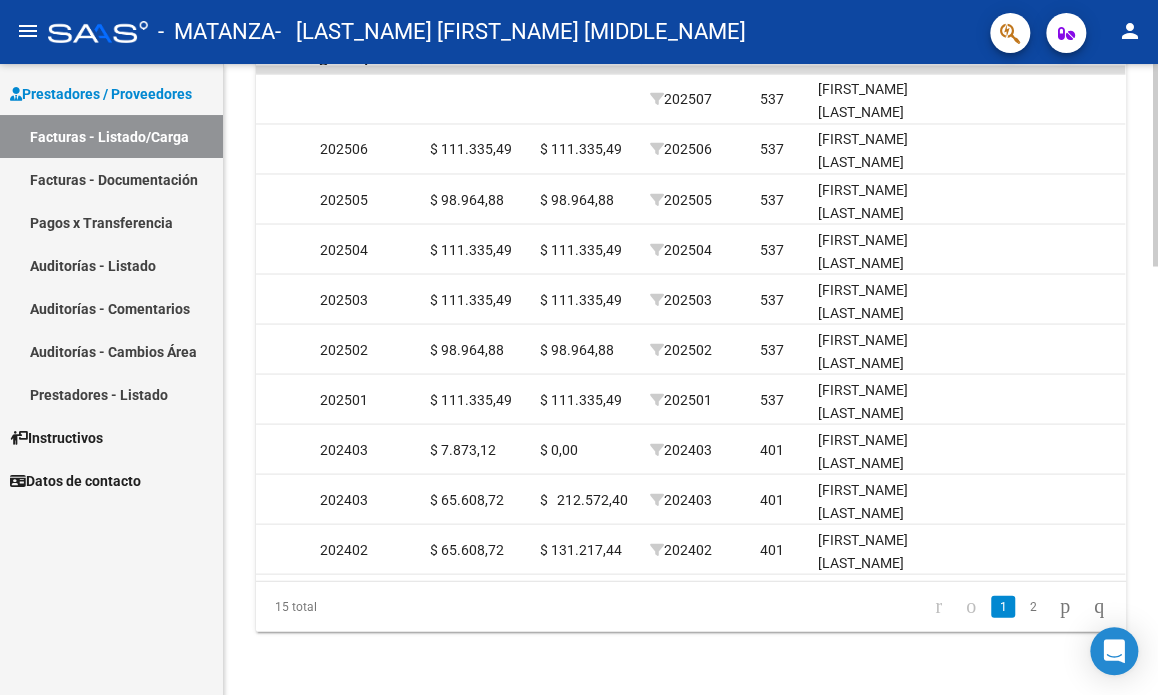 scroll, scrollTop: 0, scrollLeft: 2232, axis: horizontal 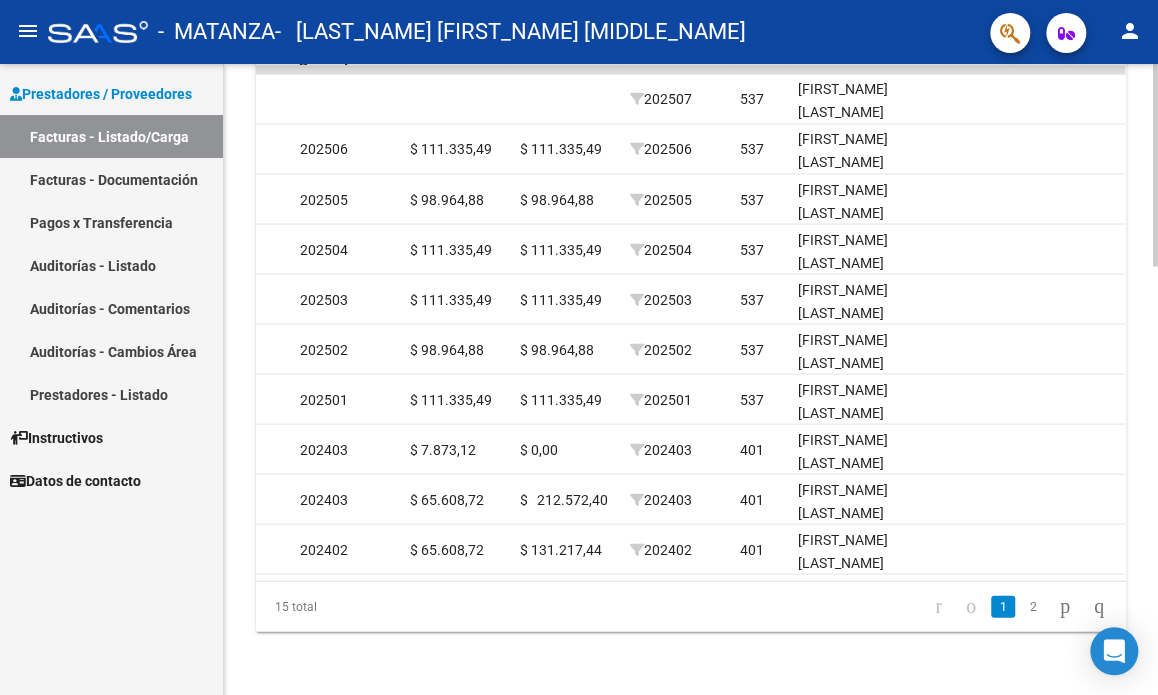 drag, startPoint x: 1151, startPoint y: 501, endPoint x: 1151, endPoint y: 482, distance: 19 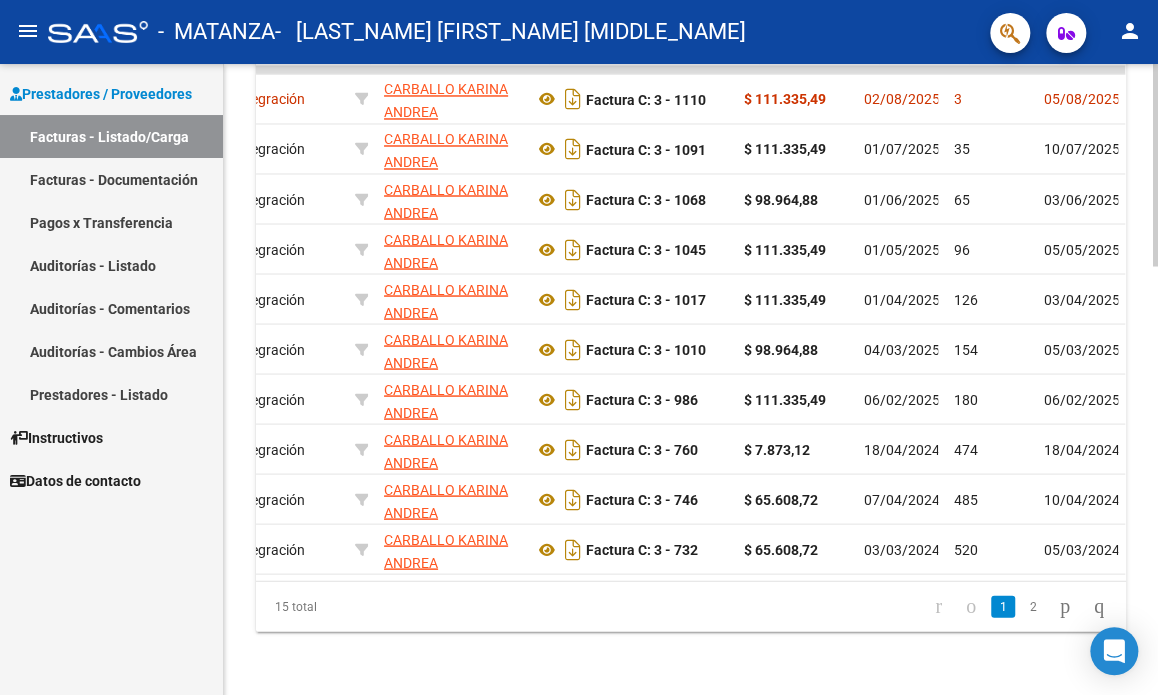 scroll, scrollTop: 0, scrollLeft: 376, axis: horizontal 